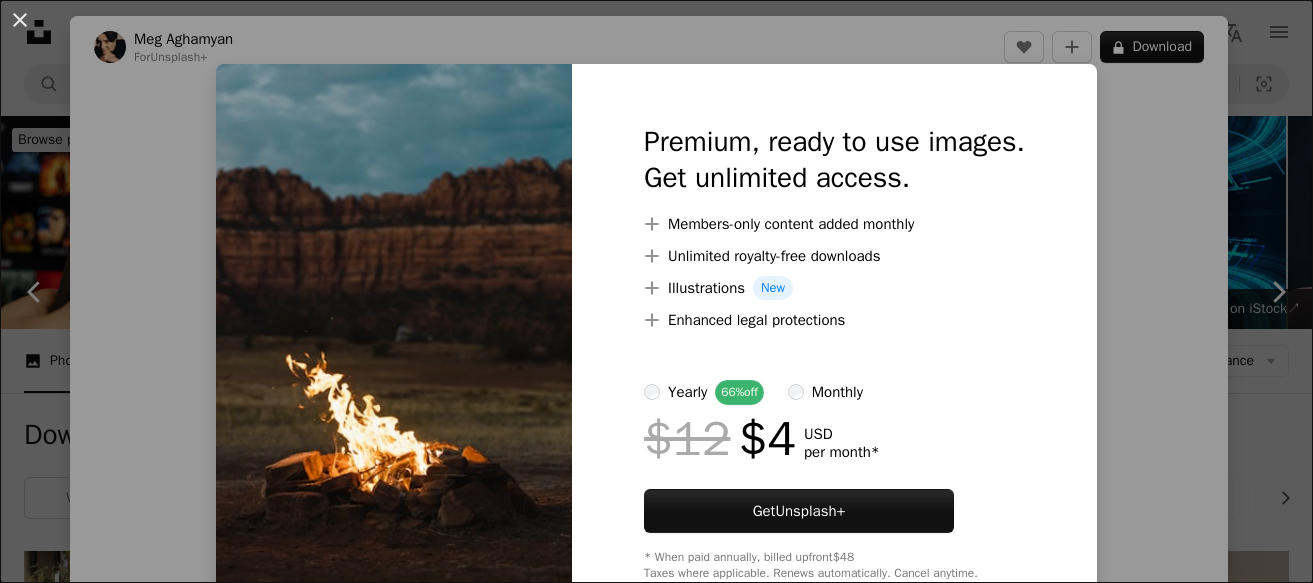 scroll, scrollTop: 1012, scrollLeft: 0, axis: vertical 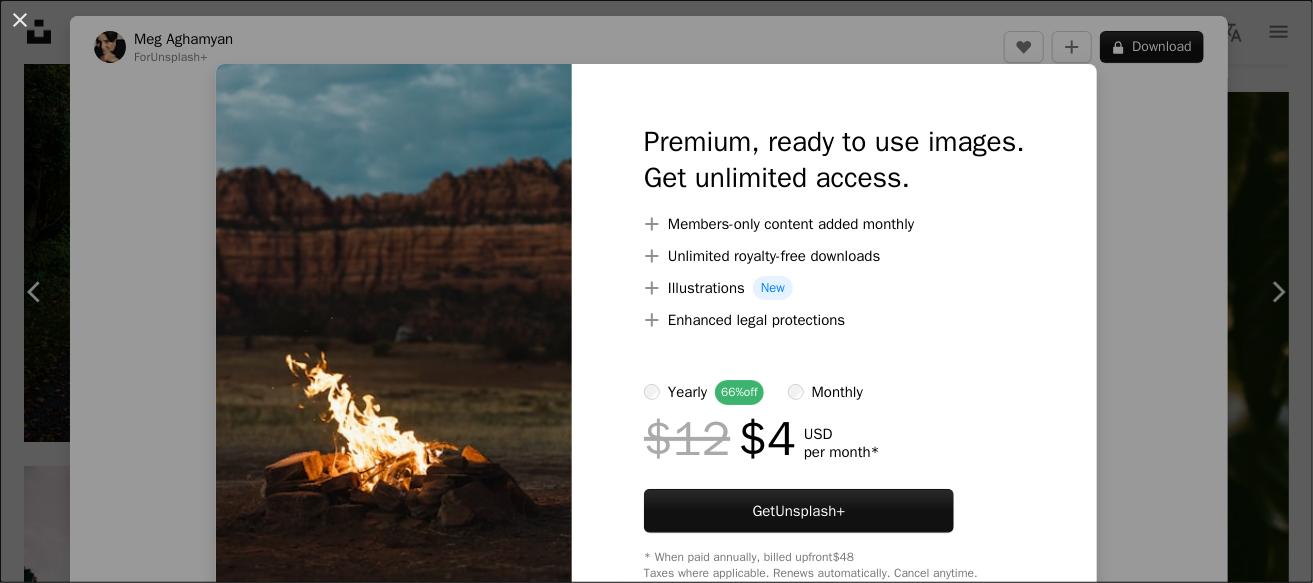 click at bounding box center (394, 352) 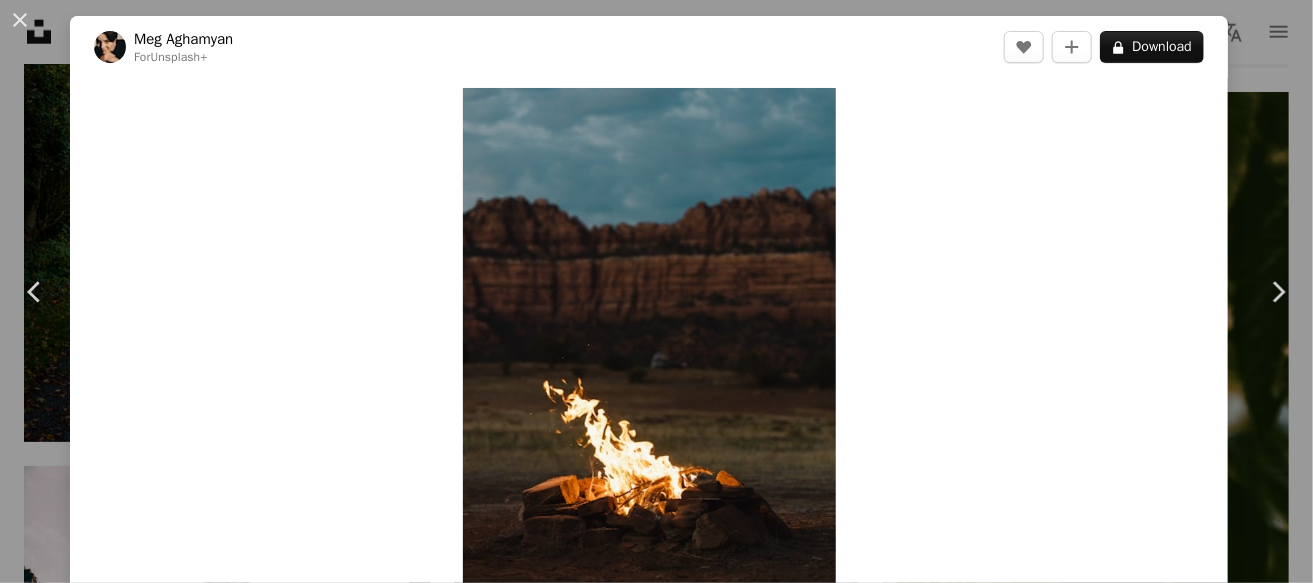 type 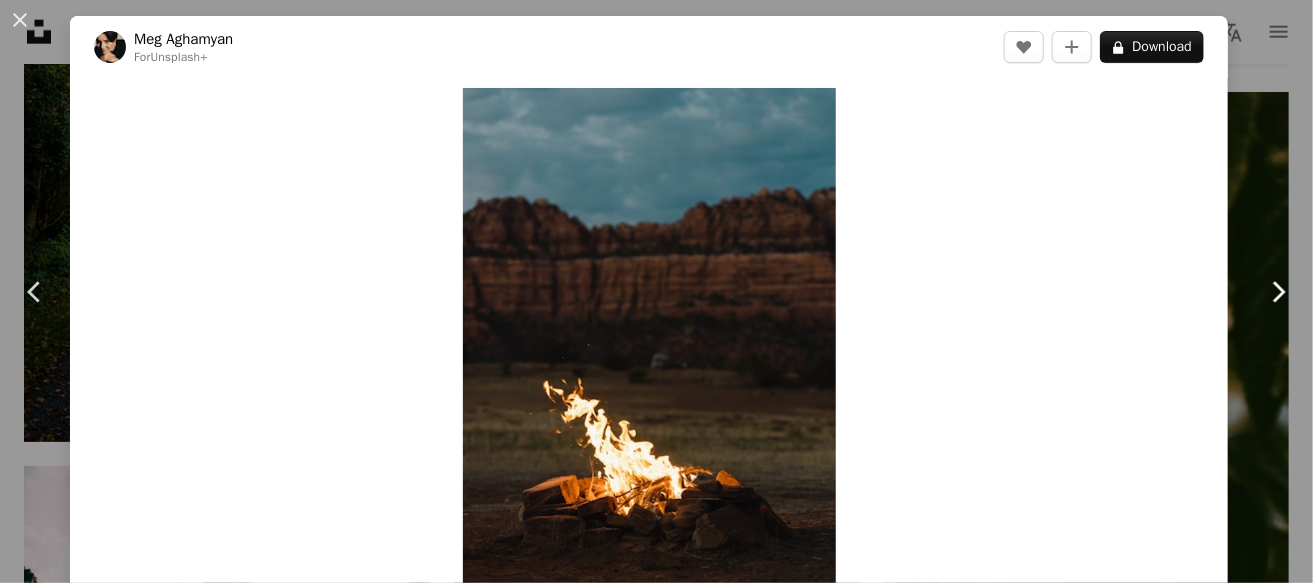 click on "Chevron right" 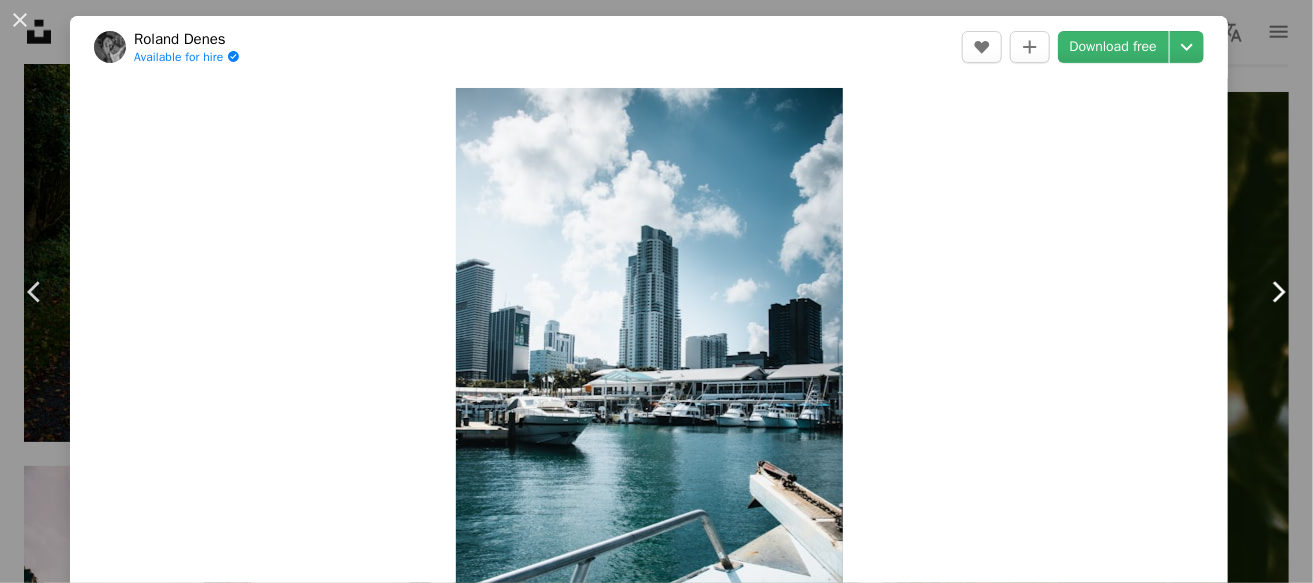 click on "Chevron right" 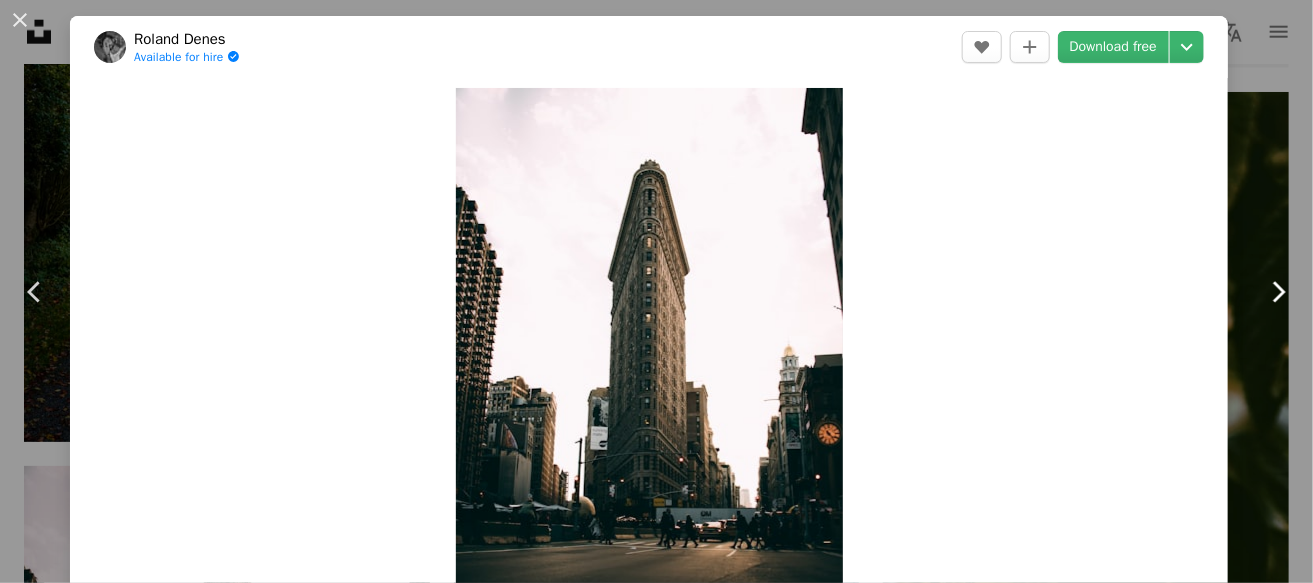 click on "Chevron right" 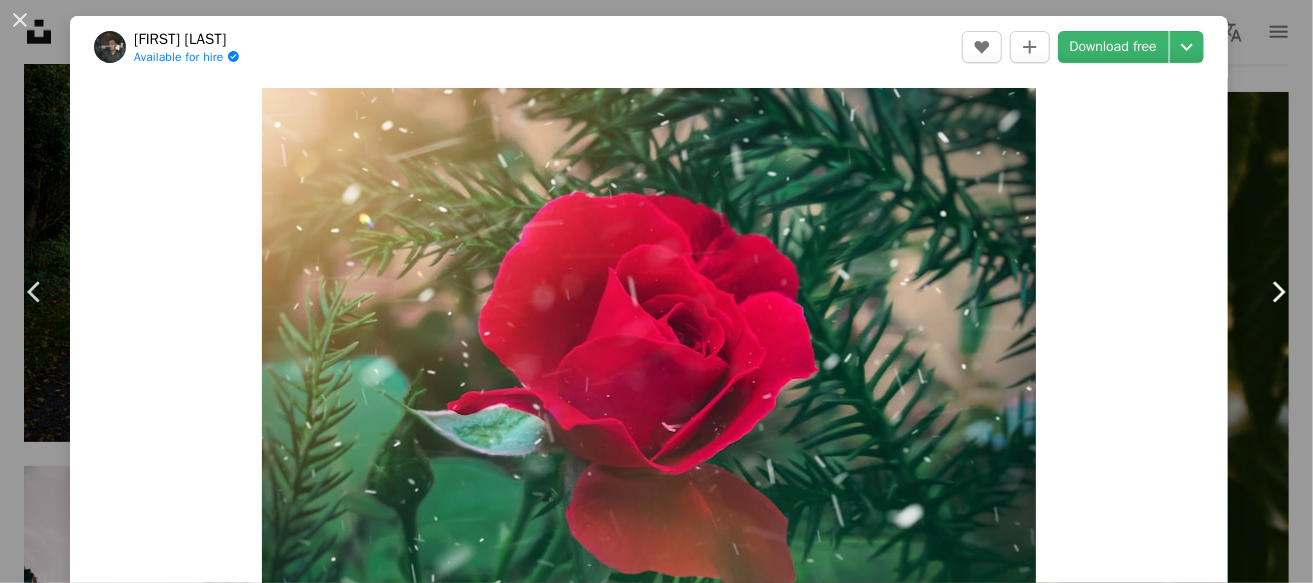 click on "Chevron right" 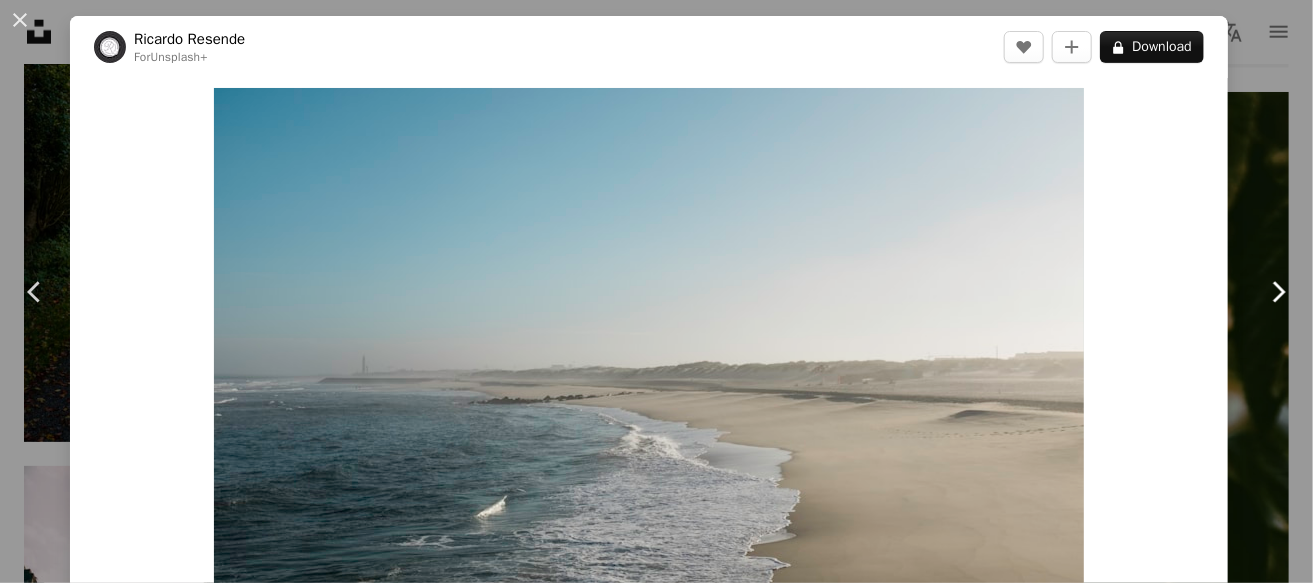 click on "Chevron right" 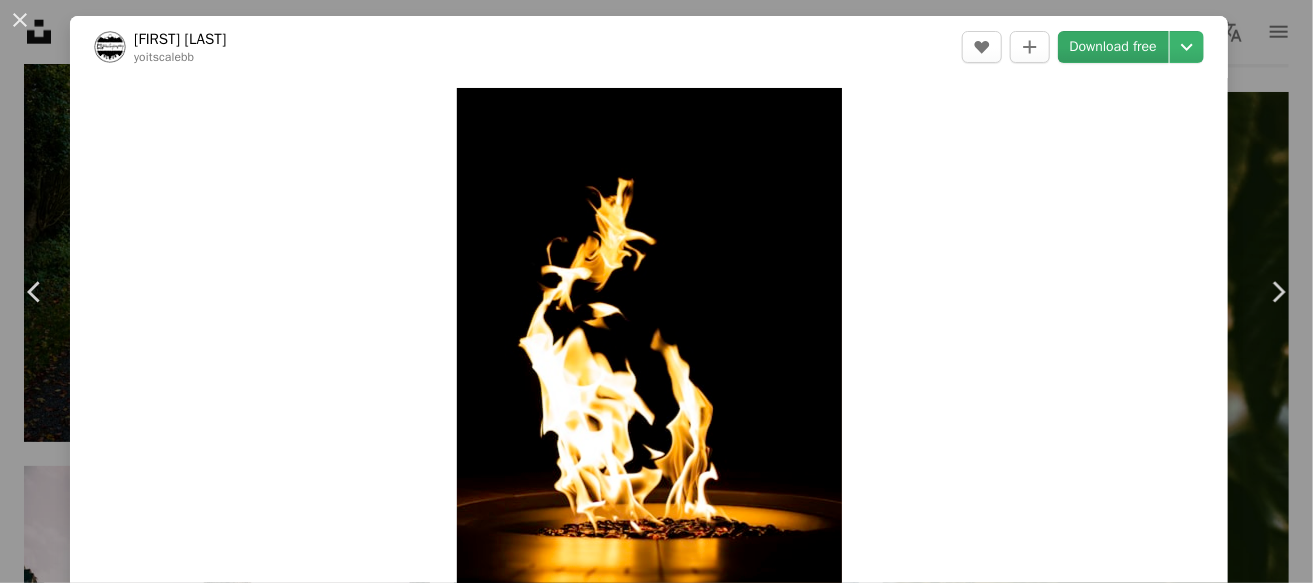 click on "Download free" at bounding box center (1114, 47) 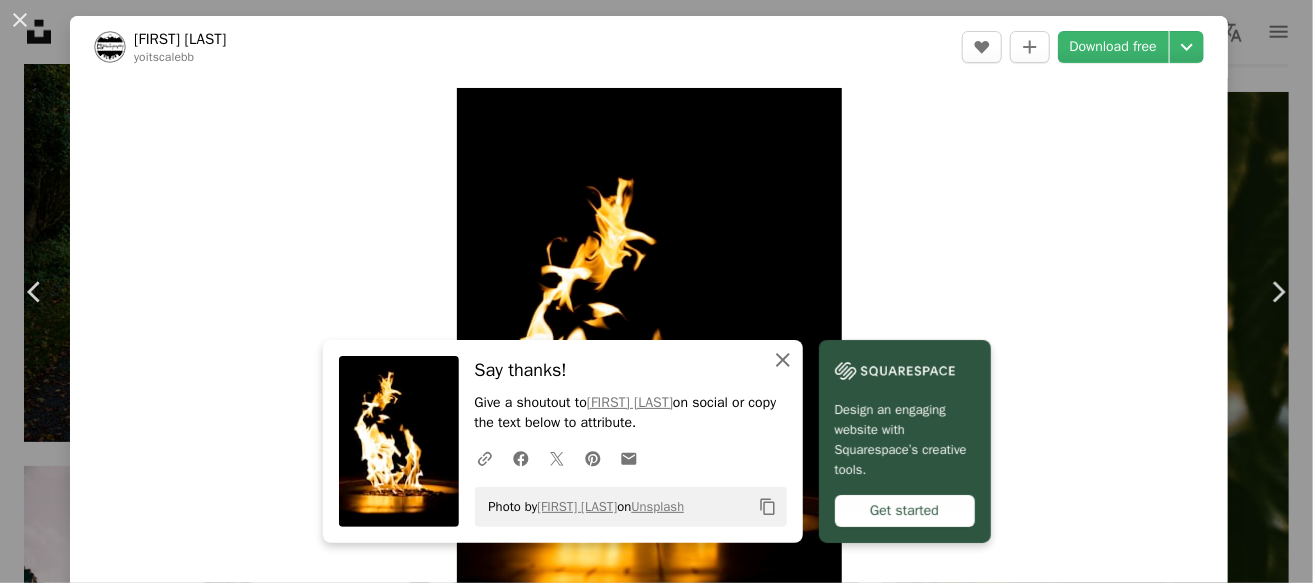 click on "An X shape" 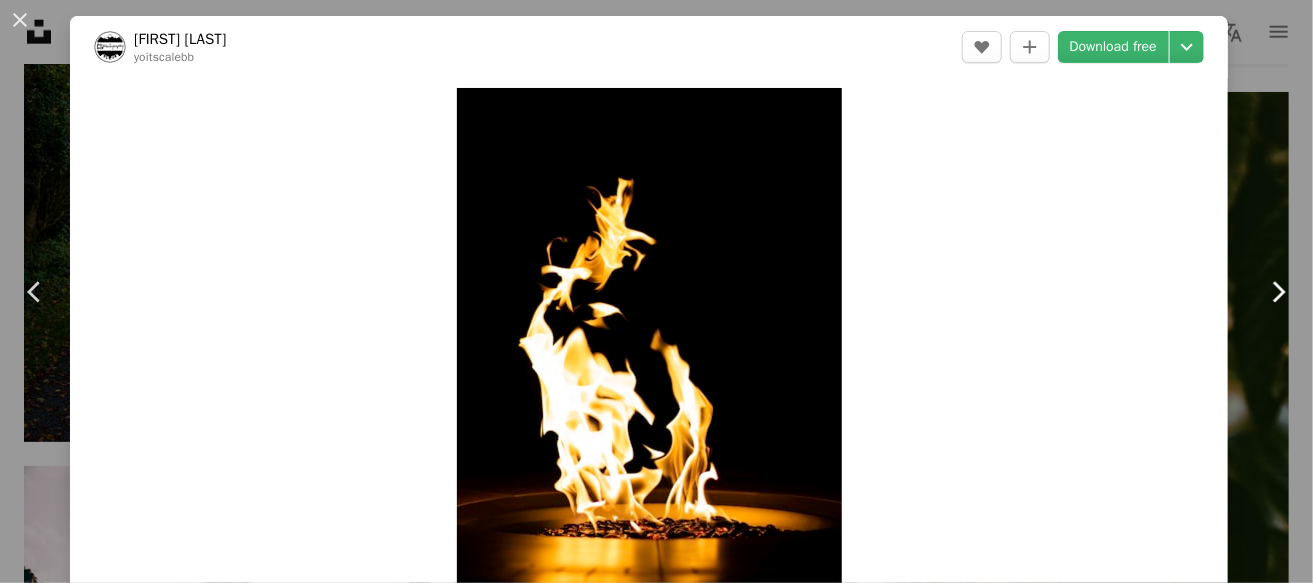 click 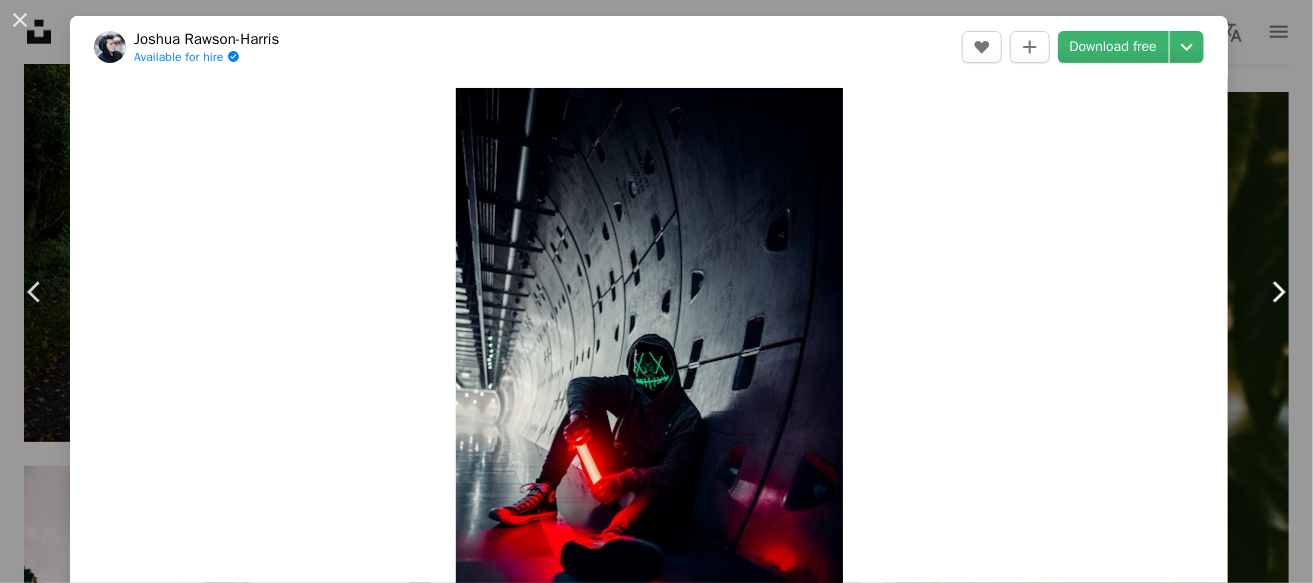 click 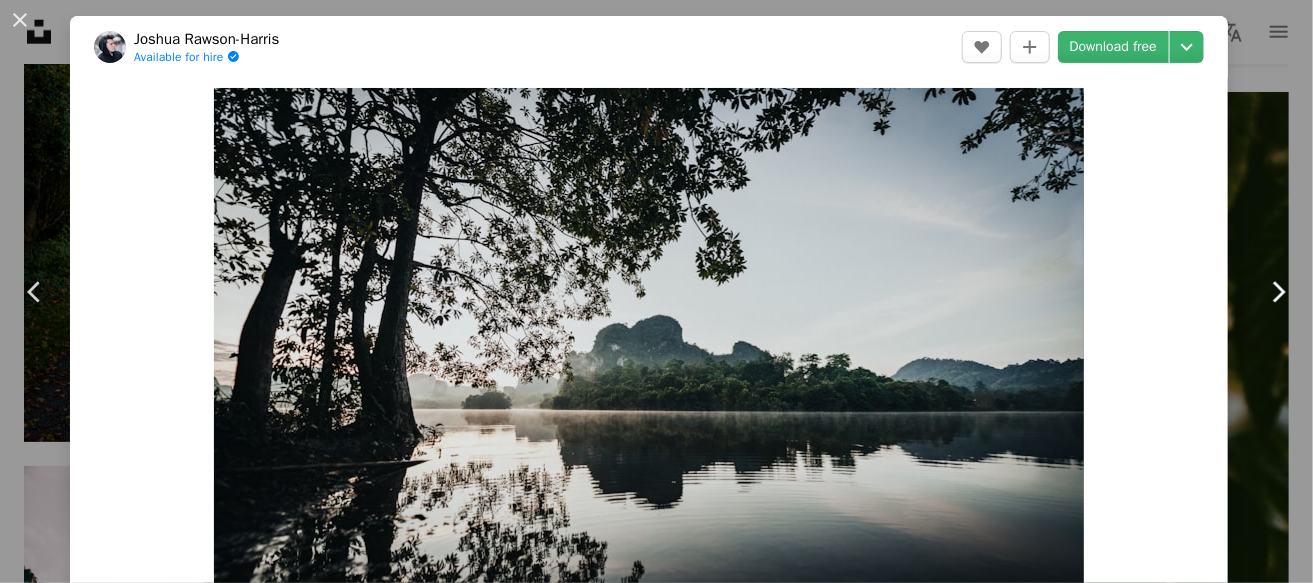 click 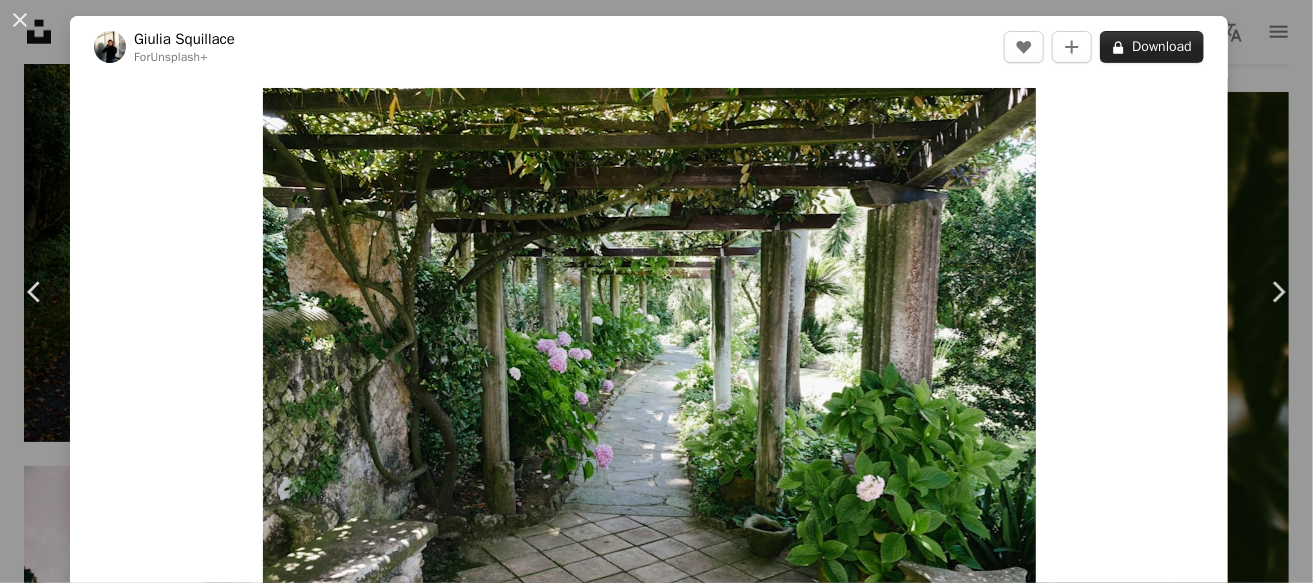 click on "A lock Download" at bounding box center (1152, 47) 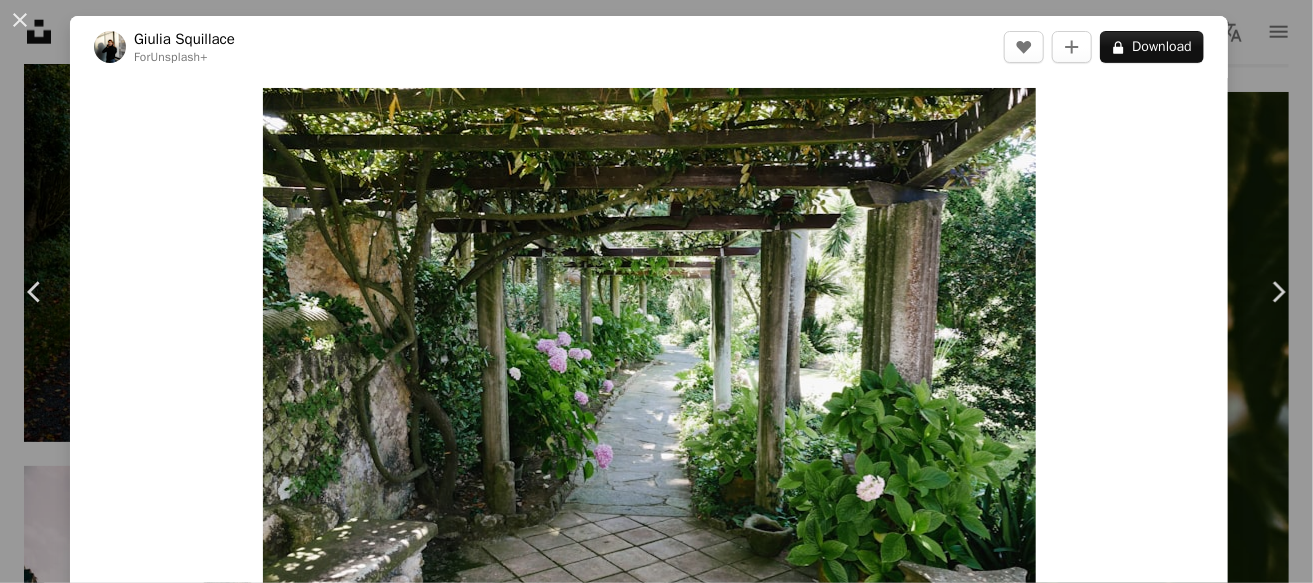type 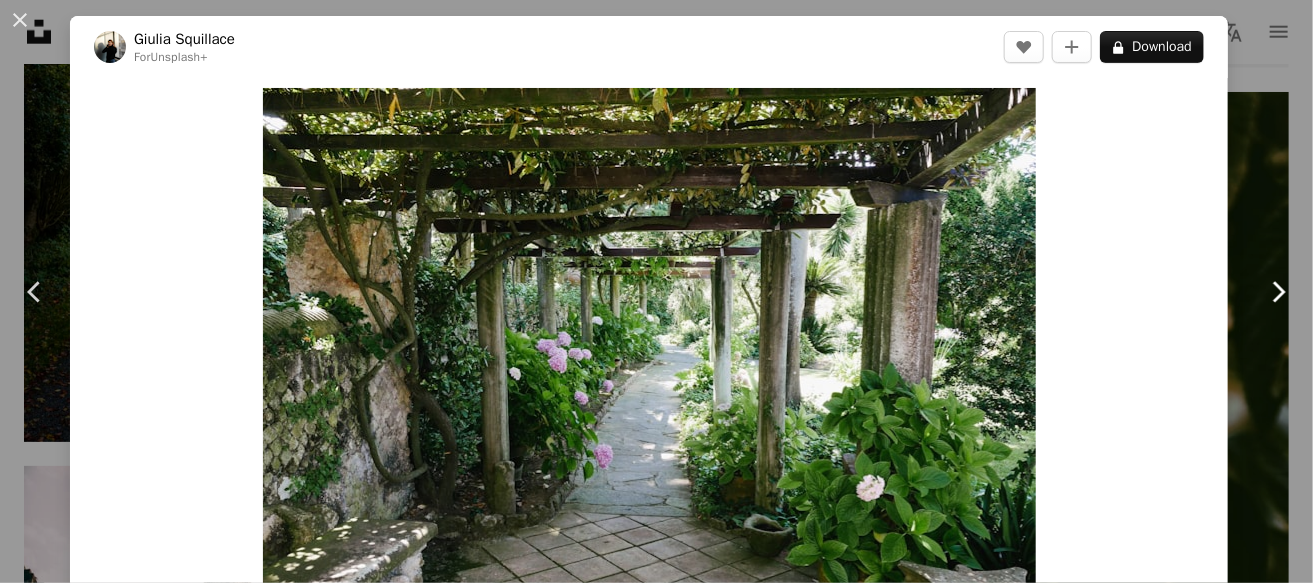 click 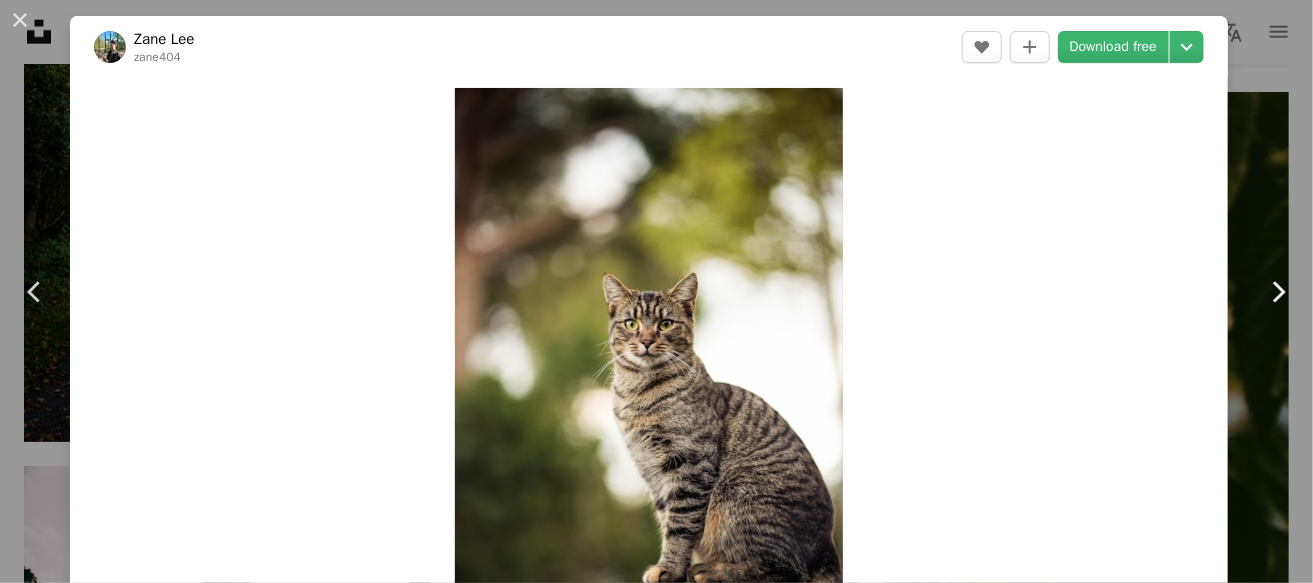 click on "Chevron right" 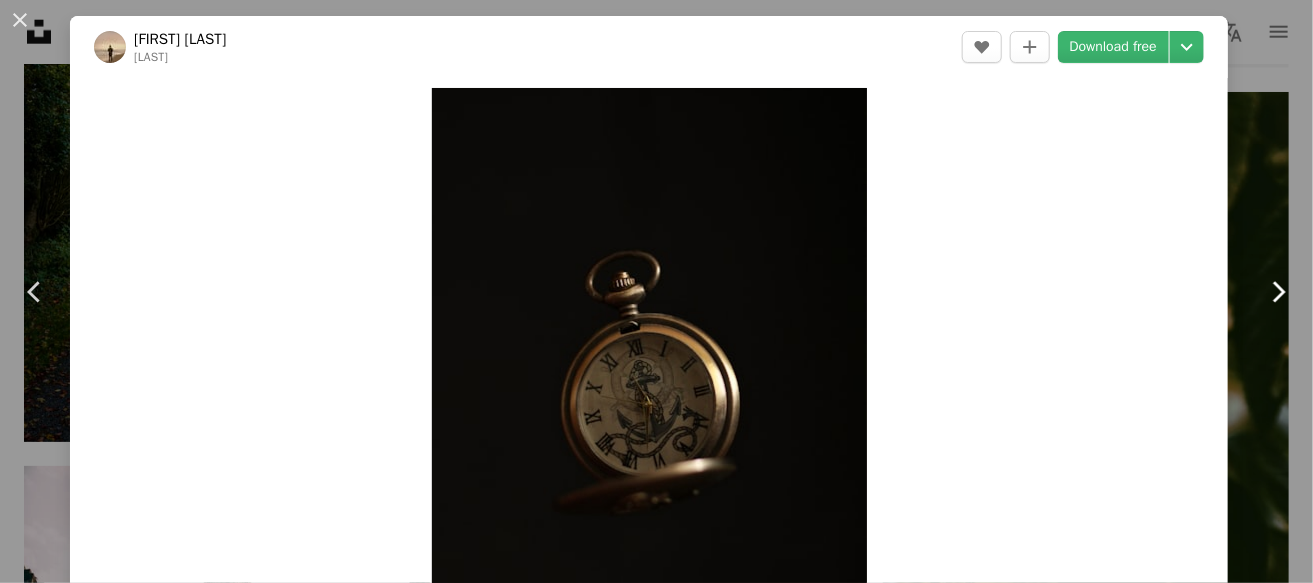 click on "Chevron right" 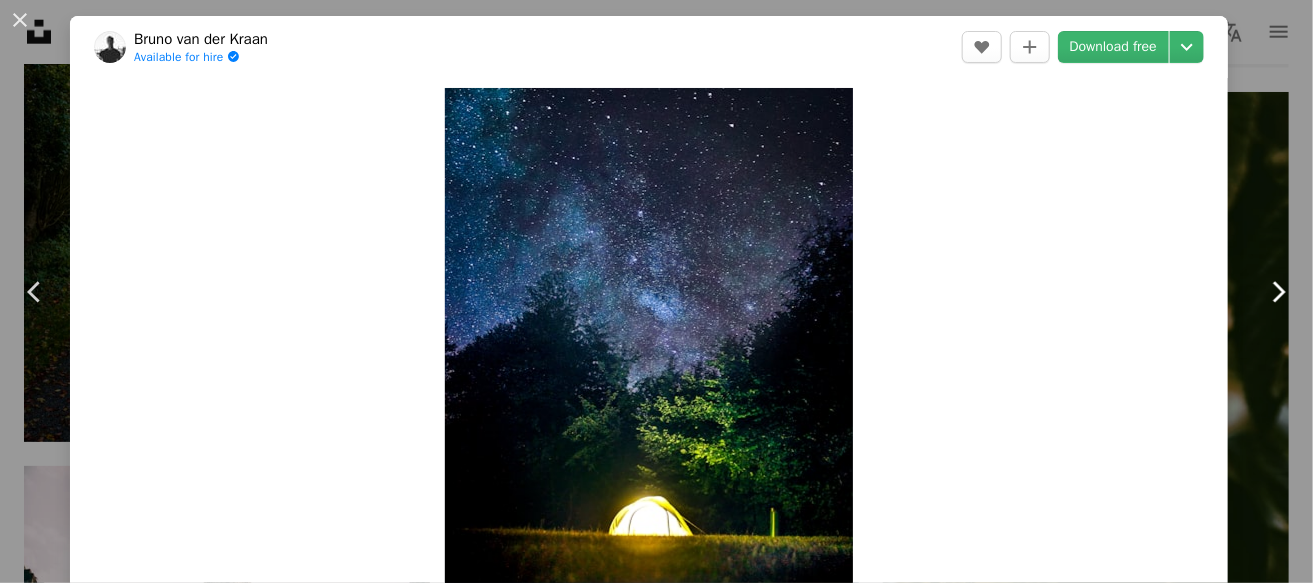 click on "Chevron right" 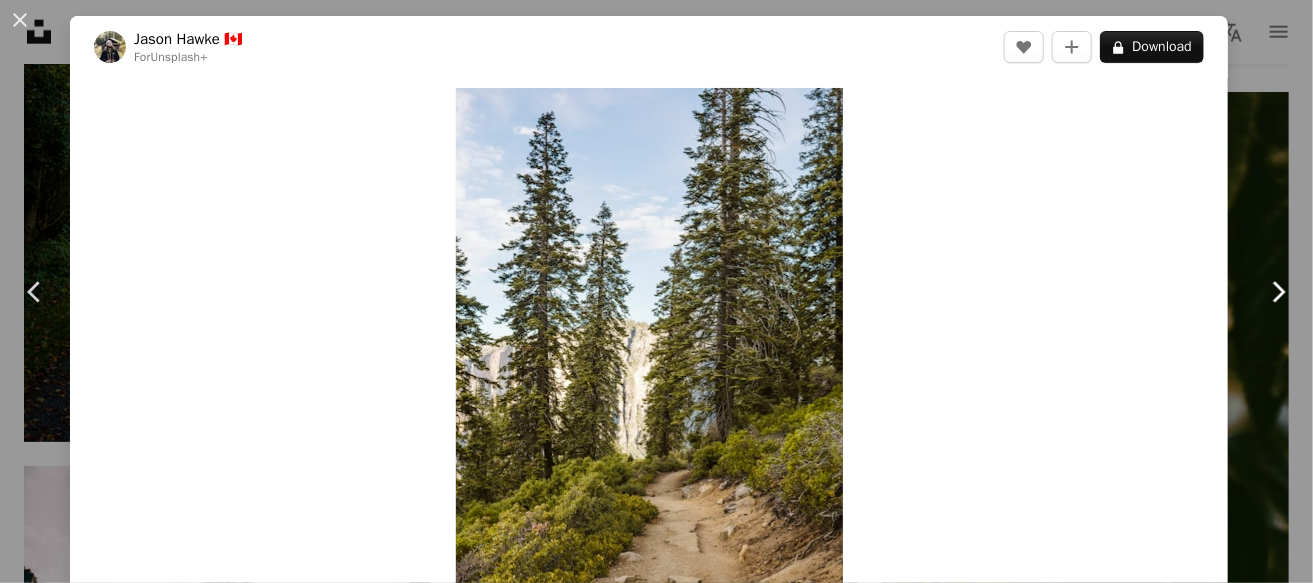 click on "Chevron right" 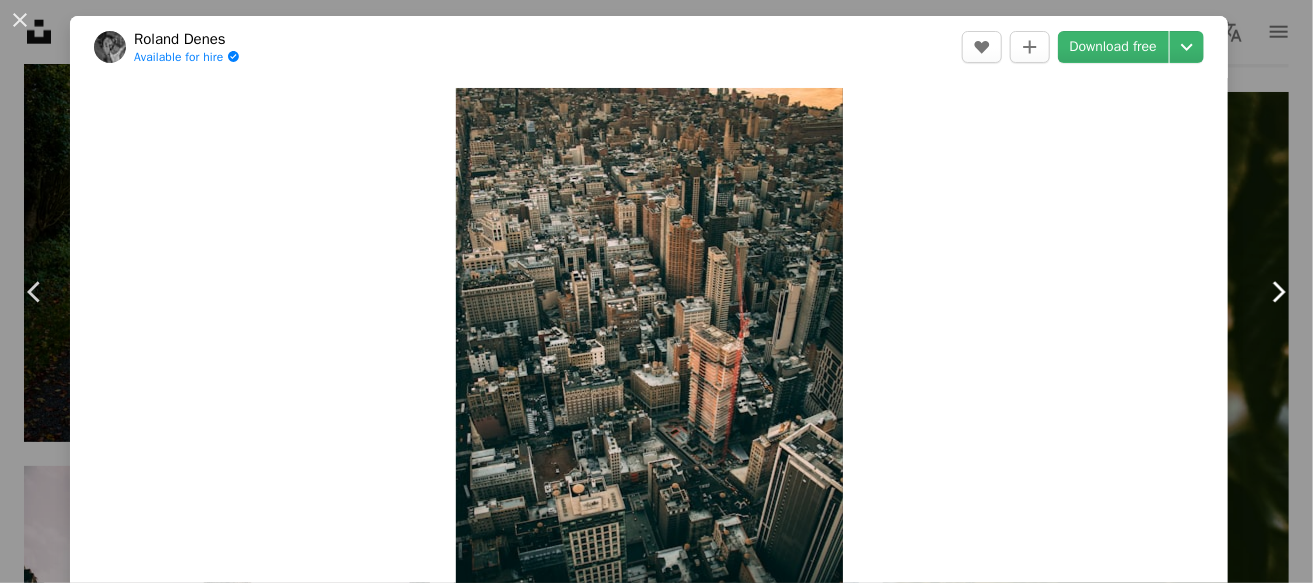 click on "Chevron right" 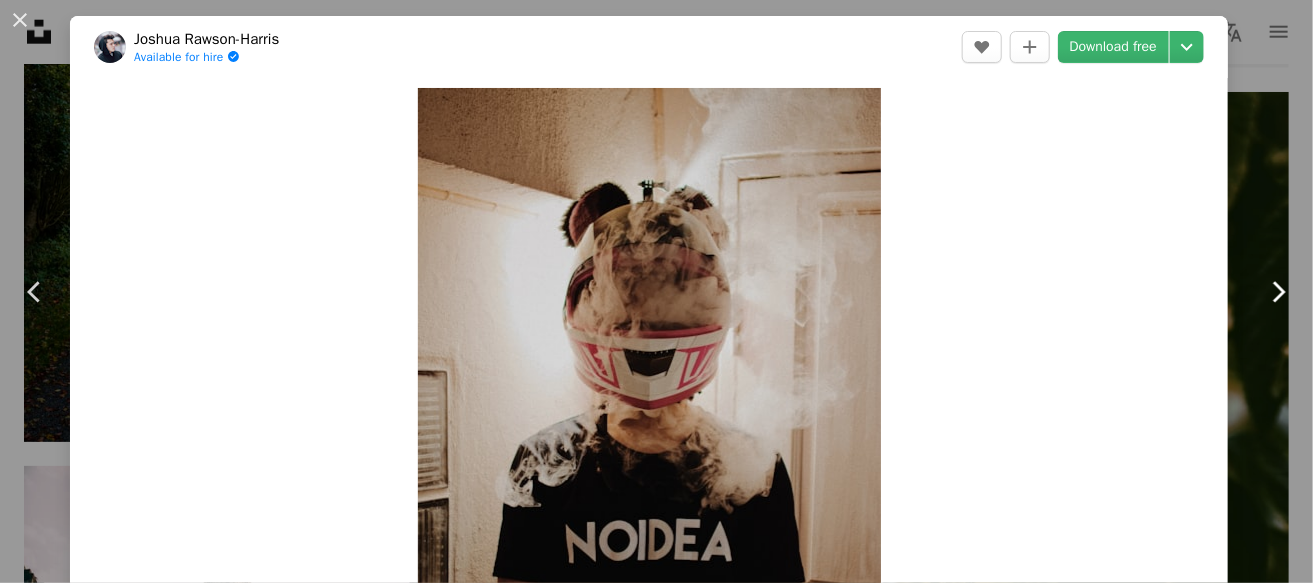 click on "Chevron right" 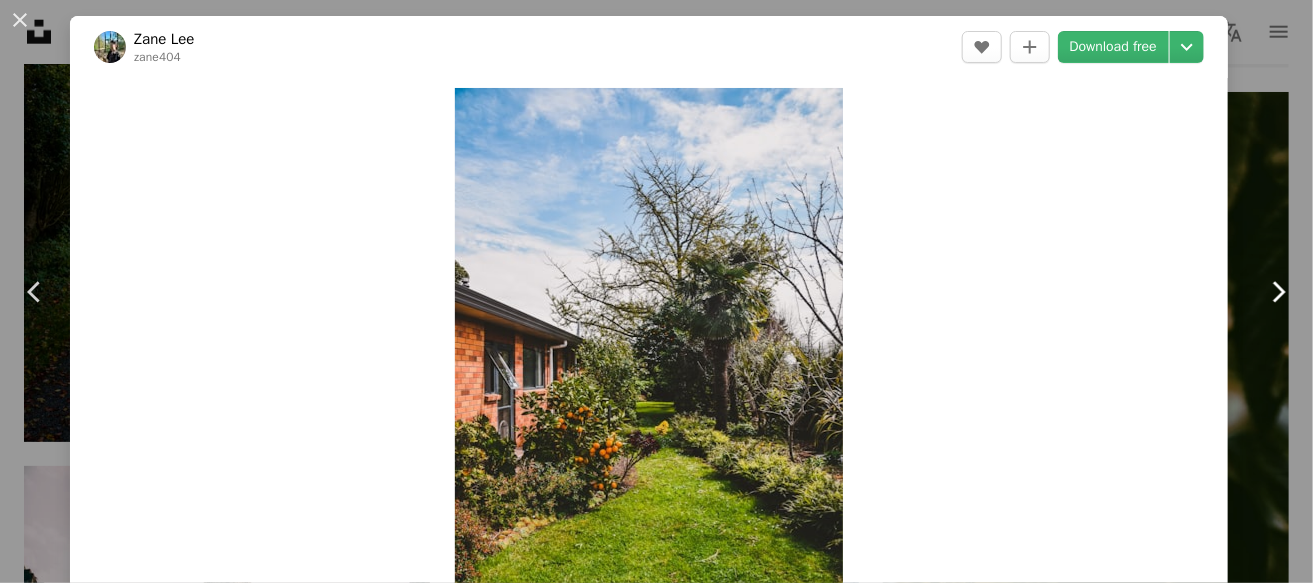click on "Chevron right" 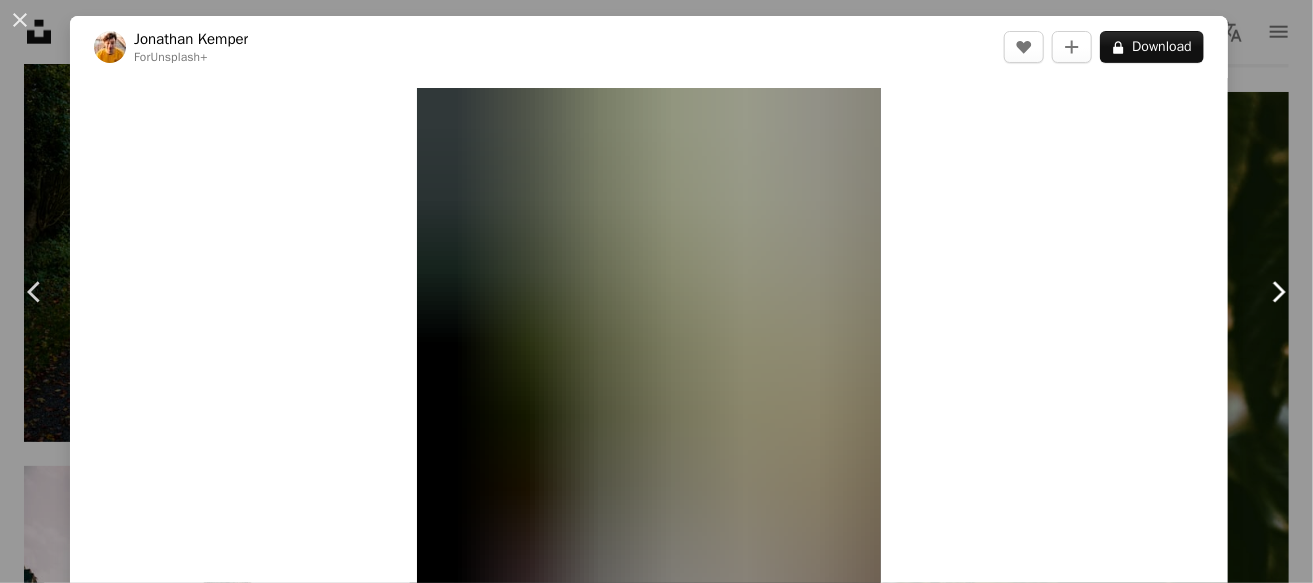 click 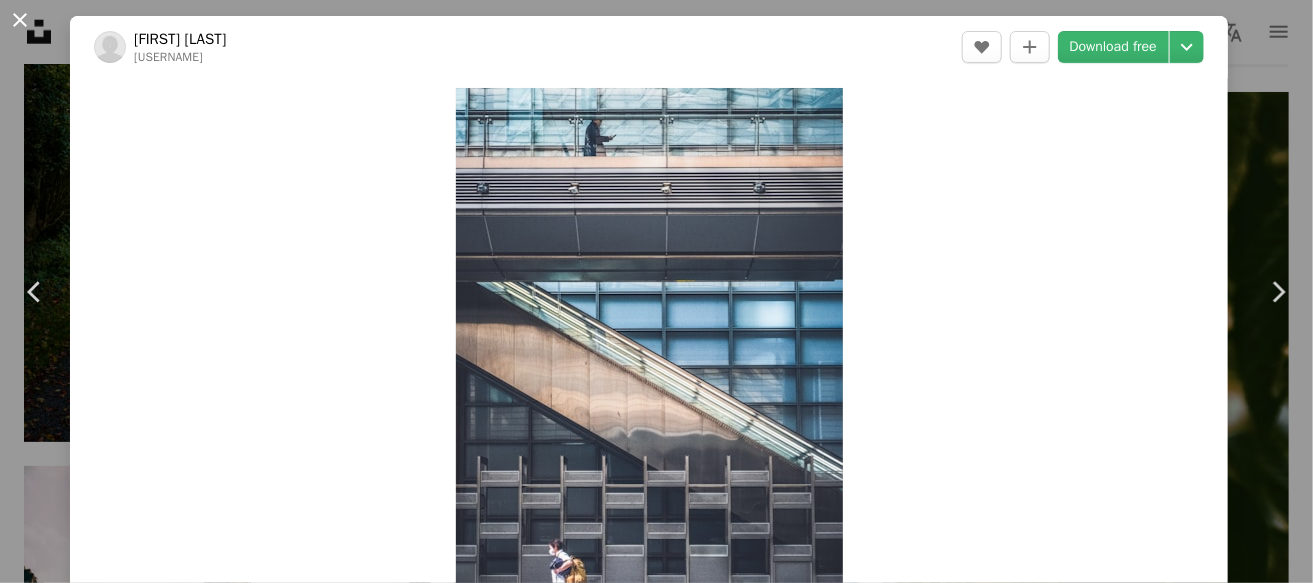 click on "An X shape" at bounding box center [20, 20] 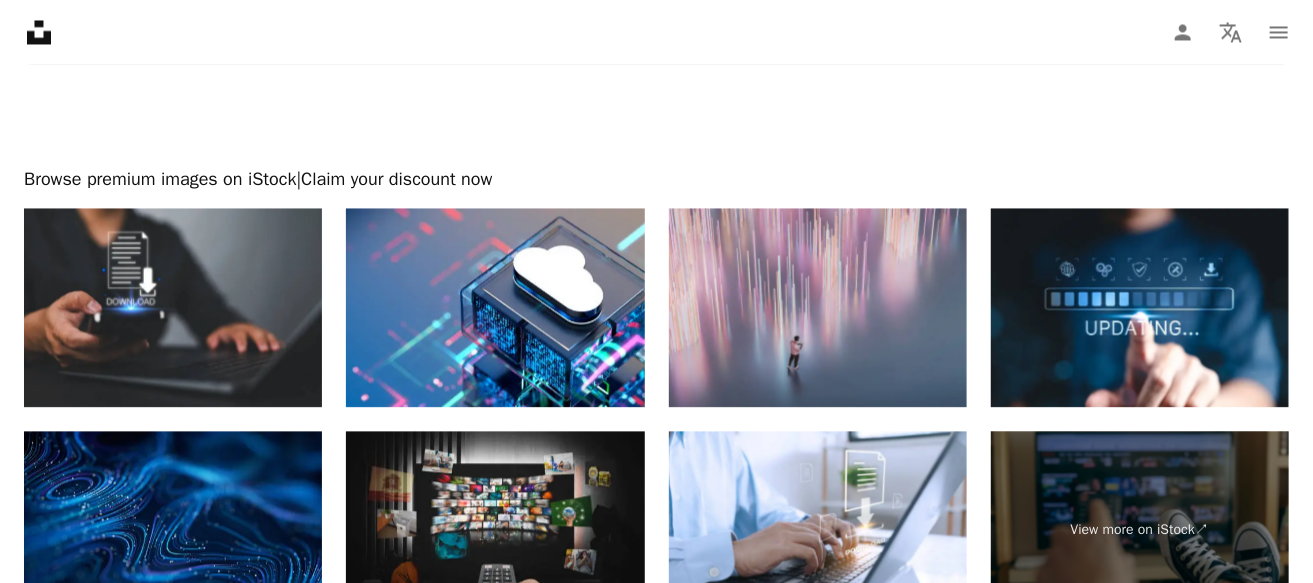 scroll, scrollTop: 8082, scrollLeft: 0, axis: vertical 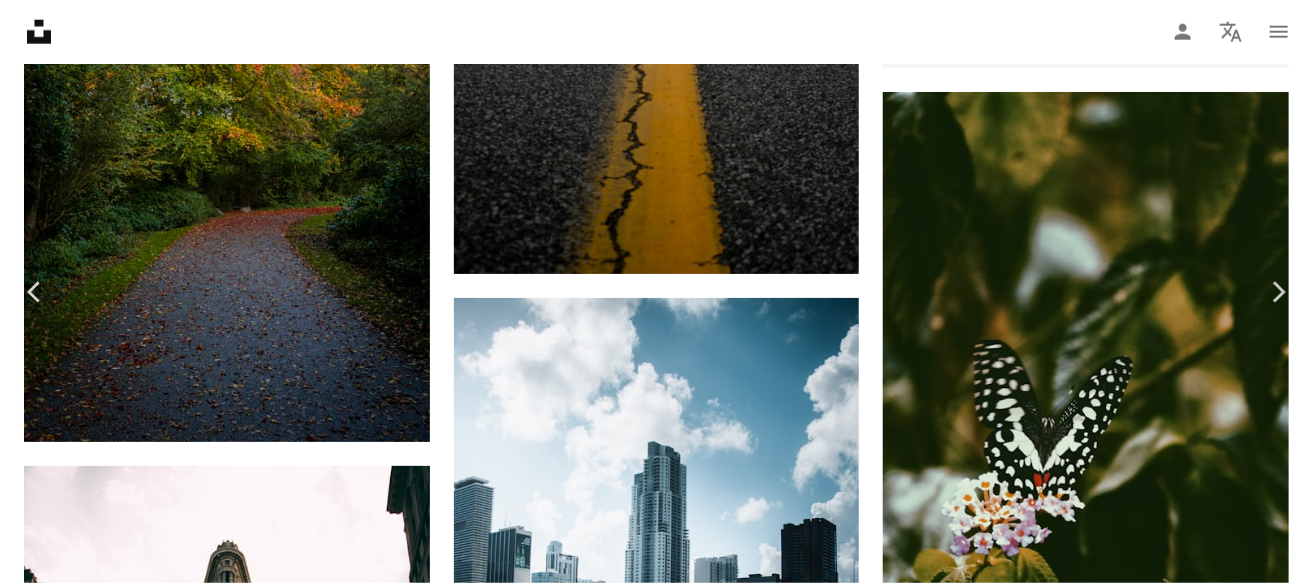 click on "Arrow pointing down" 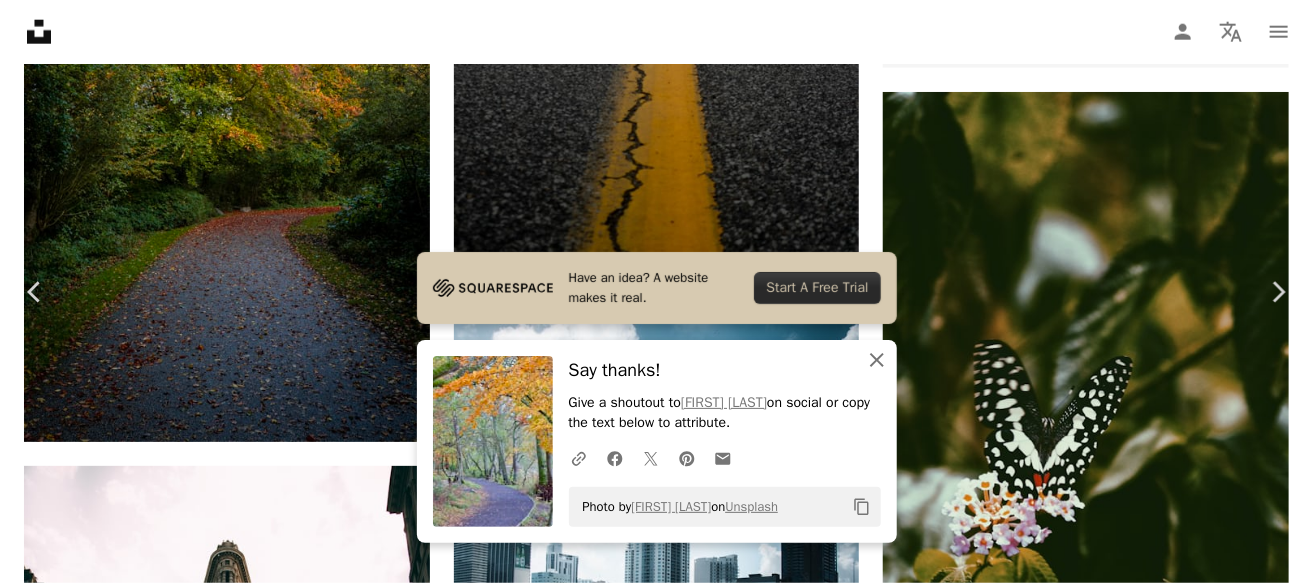 click on "An X shape" 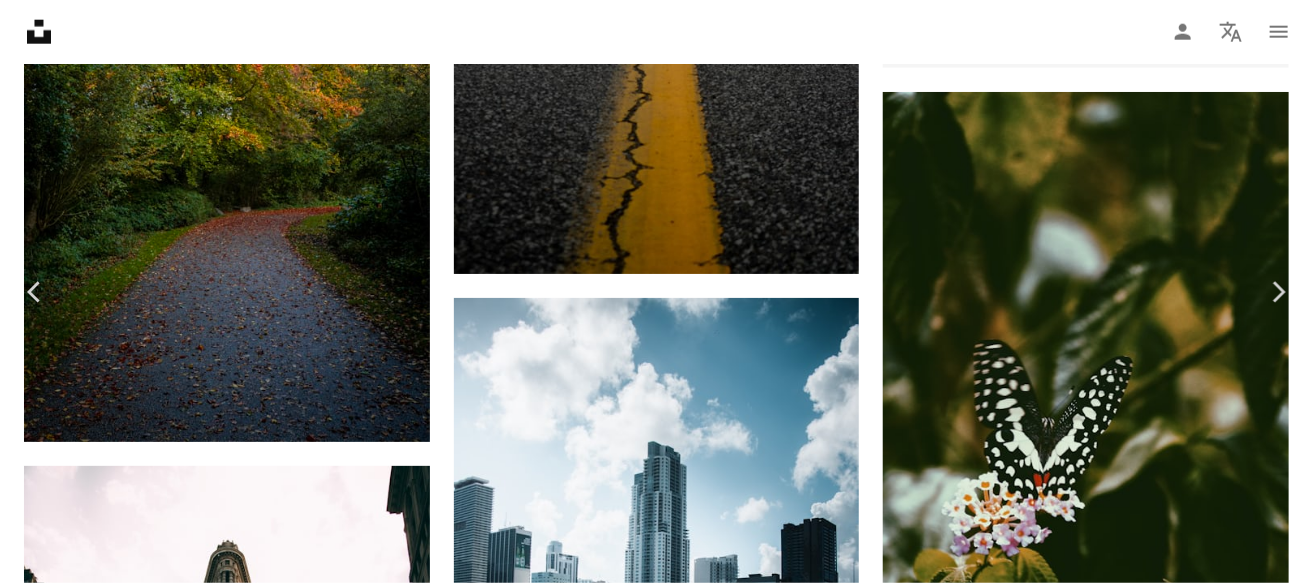 scroll, scrollTop: 4616, scrollLeft: 0, axis: vertical 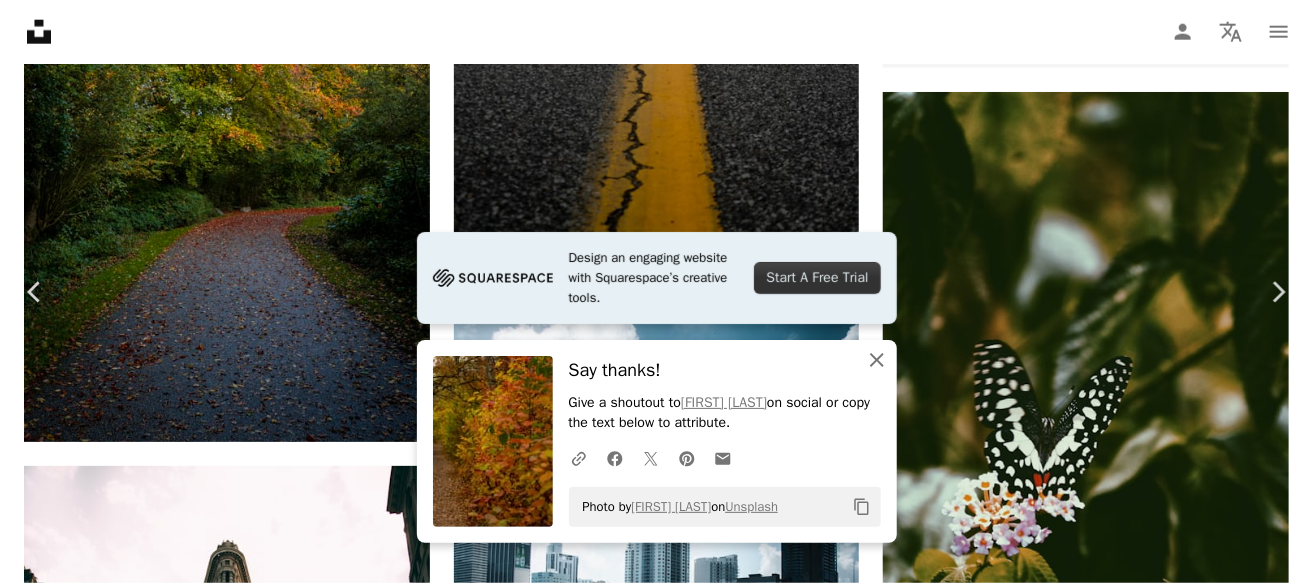 click 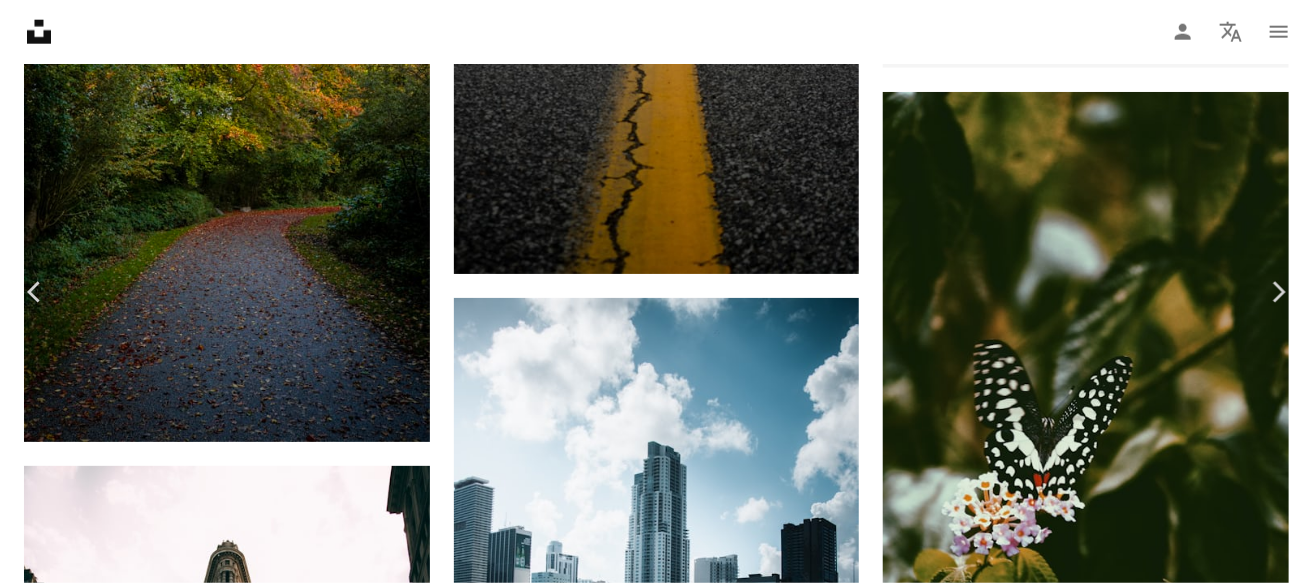 scroll, scrollTop: 543, scrollLeft: 0, axis: vertical 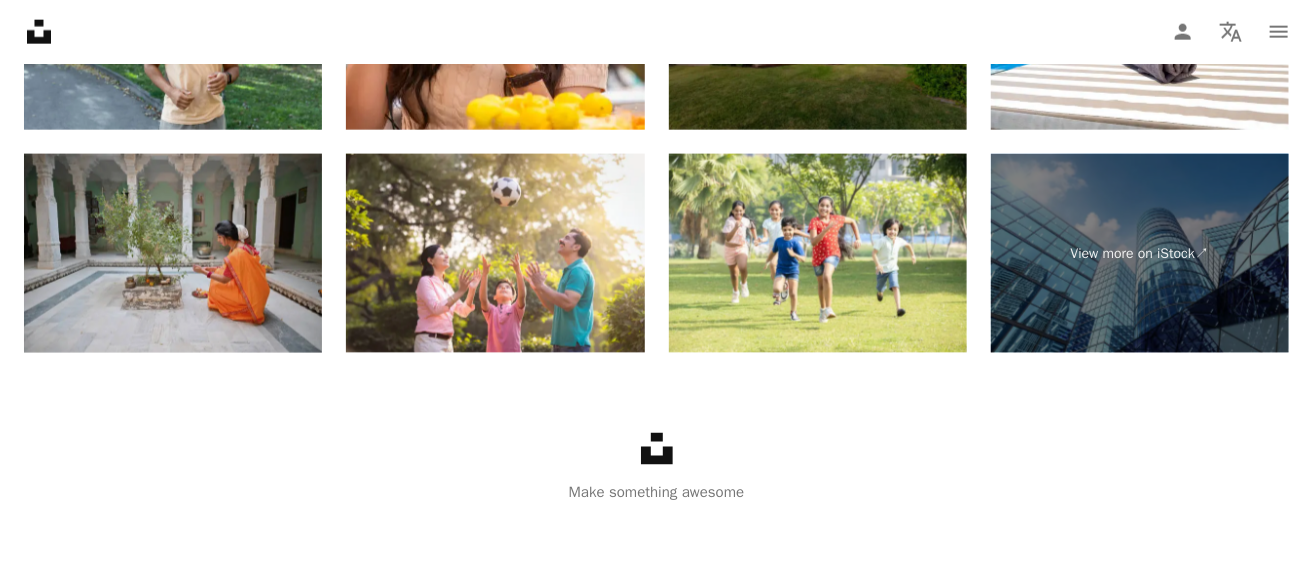 click at bounding box center [173, 253] 